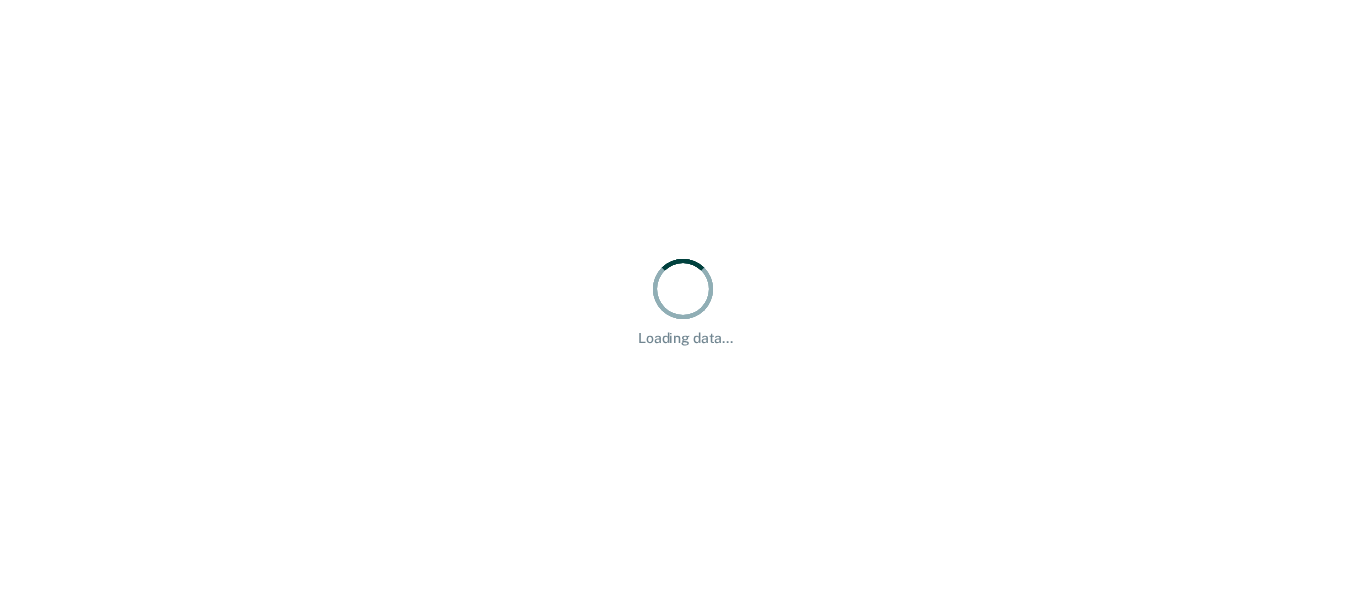 scroll, scrollTop: 0, scrollLeft: 0, axis: both 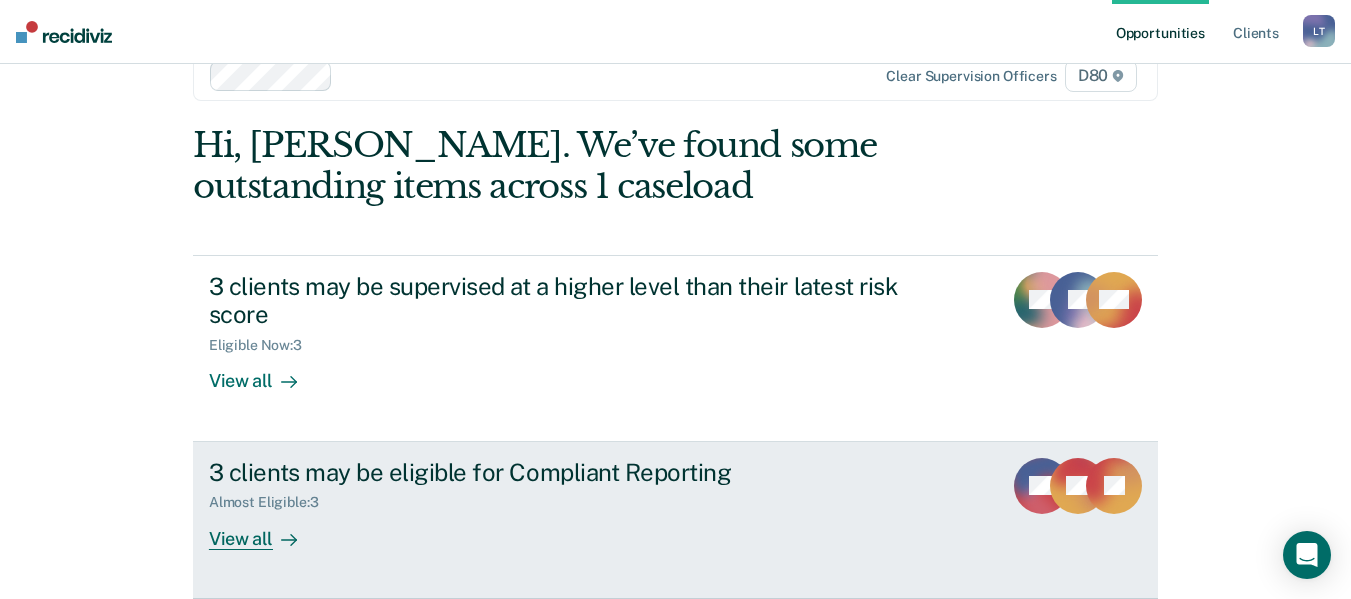 click at bounding box center [285, 538] 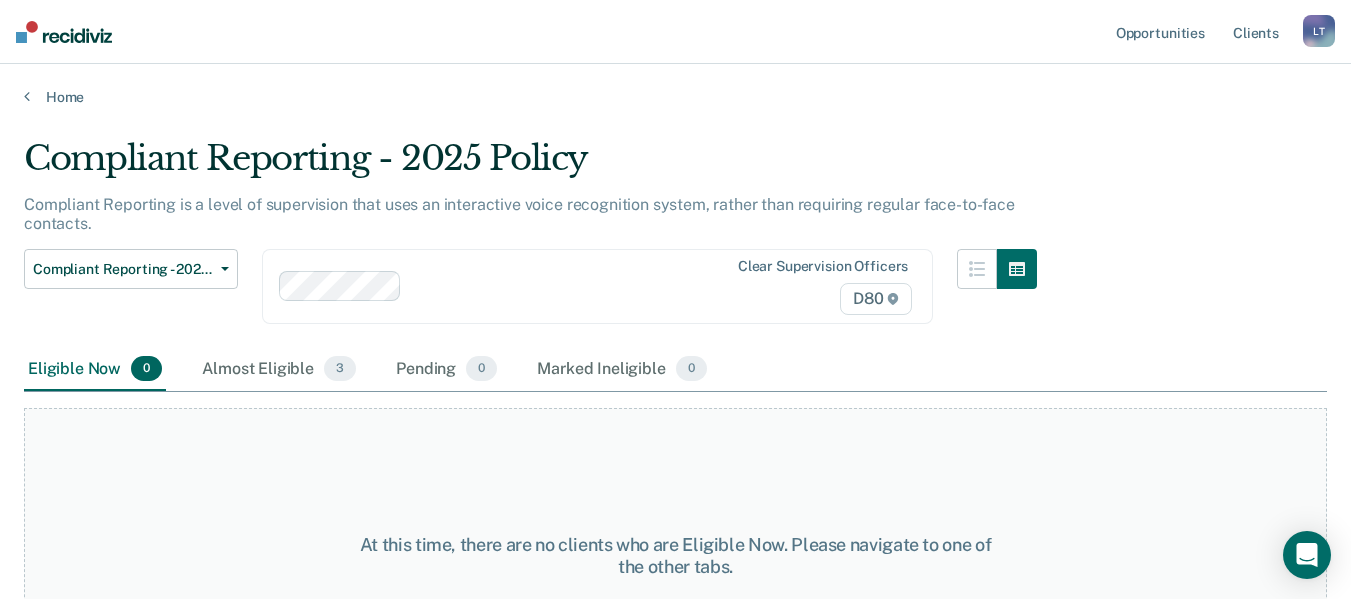 scroll, scrollTop: 104, scrollLeft: 0, axis: vertical 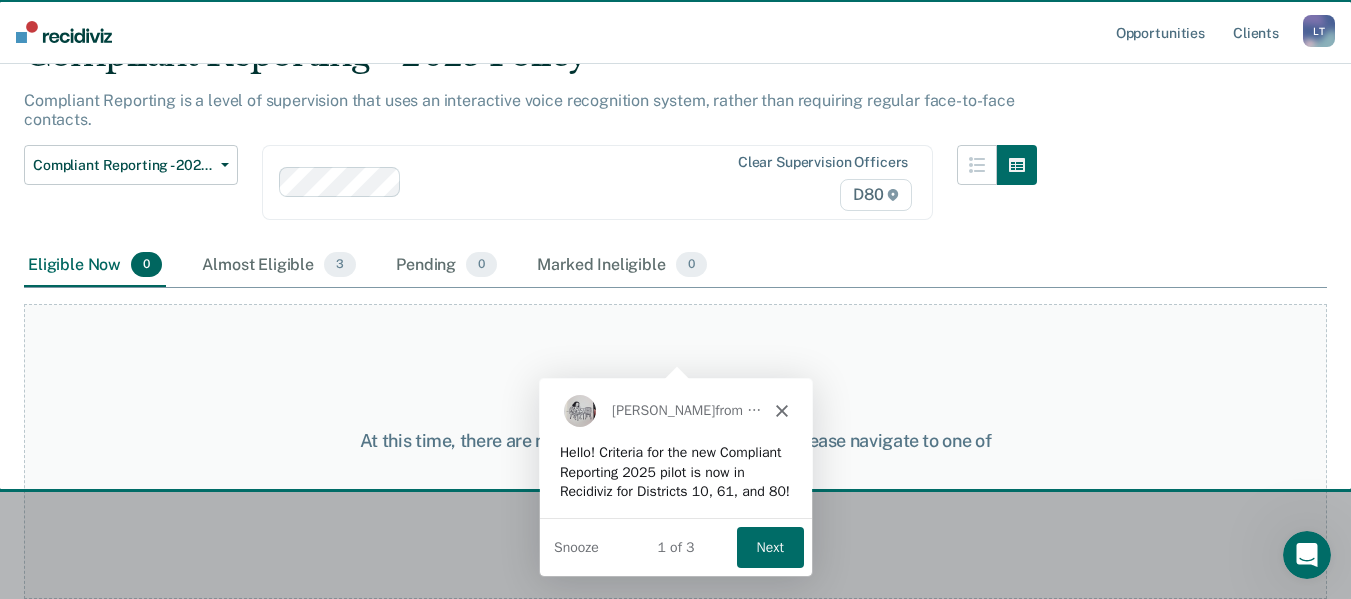 click on "Next" at bounding box center [768, 546] 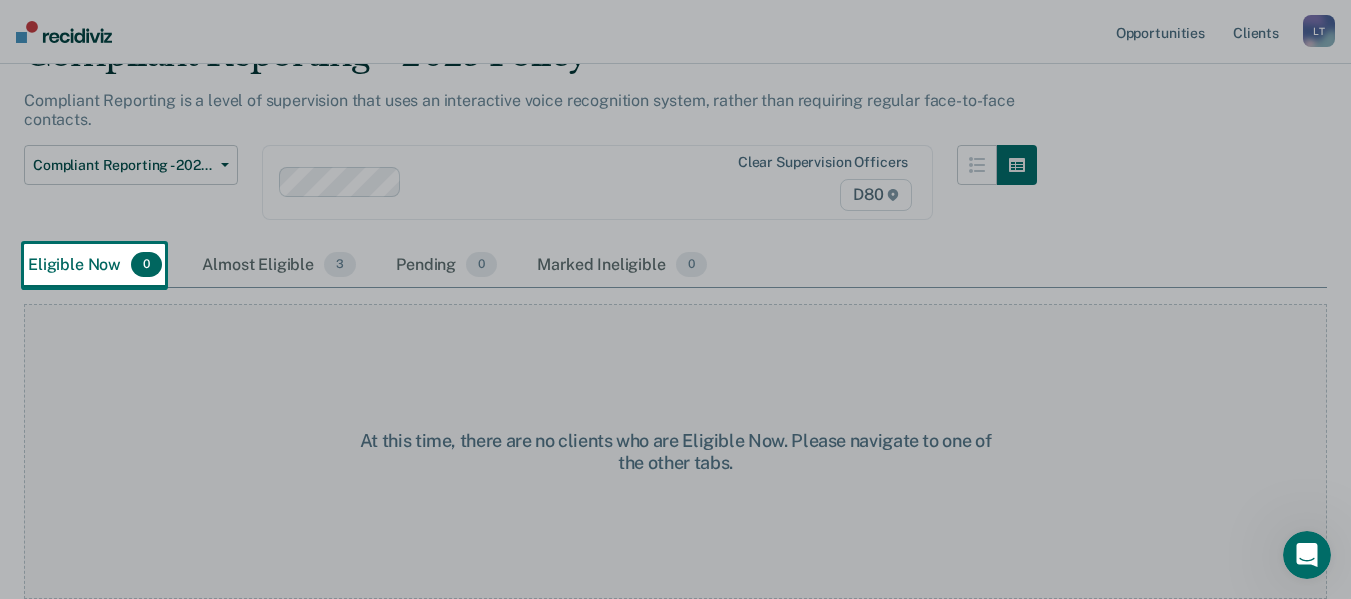 scroll, scrollTop: 0, scrollLeft: 0, axis: both 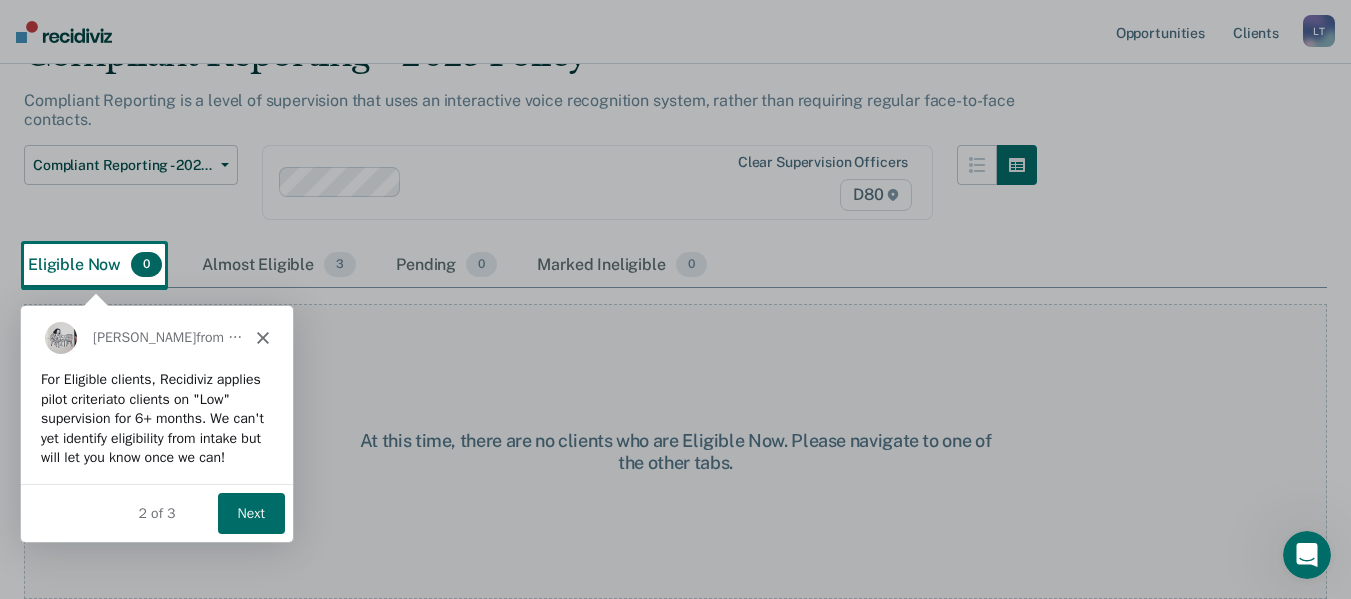 click on "Next" at bounding box center (250, 512) 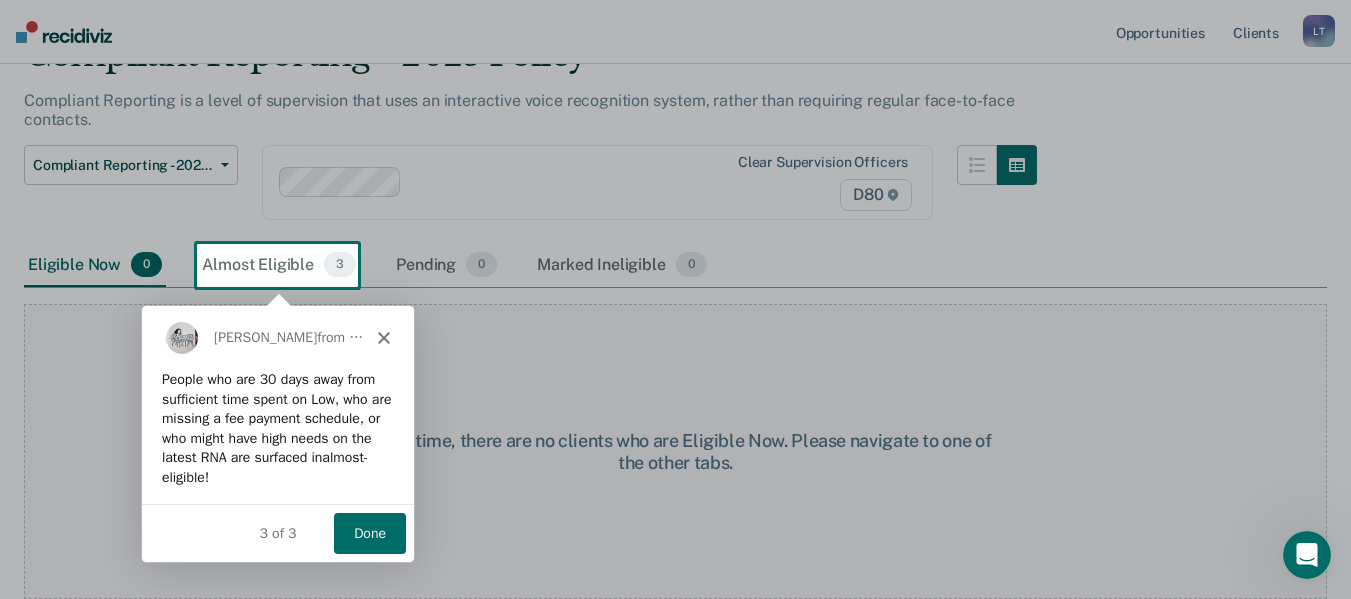 scroll, scrollTop: 0, scrollLeft: 0, axis: both 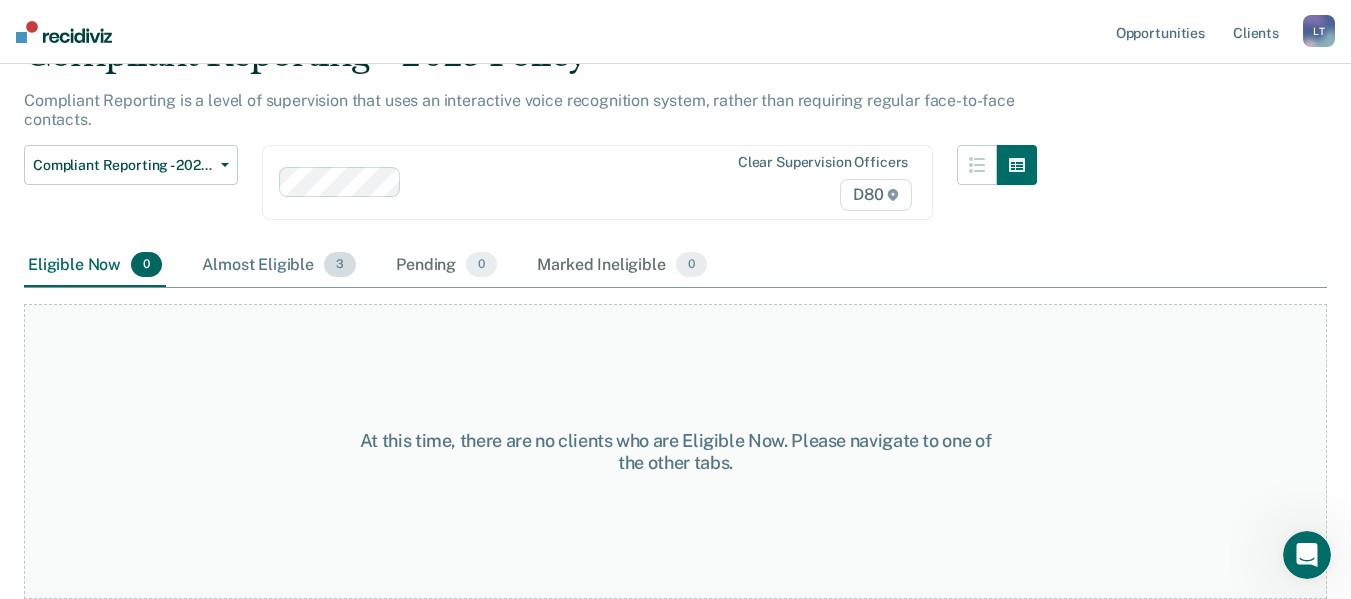 click on "Almost Eligible 3" at bounding box center (279, 266) 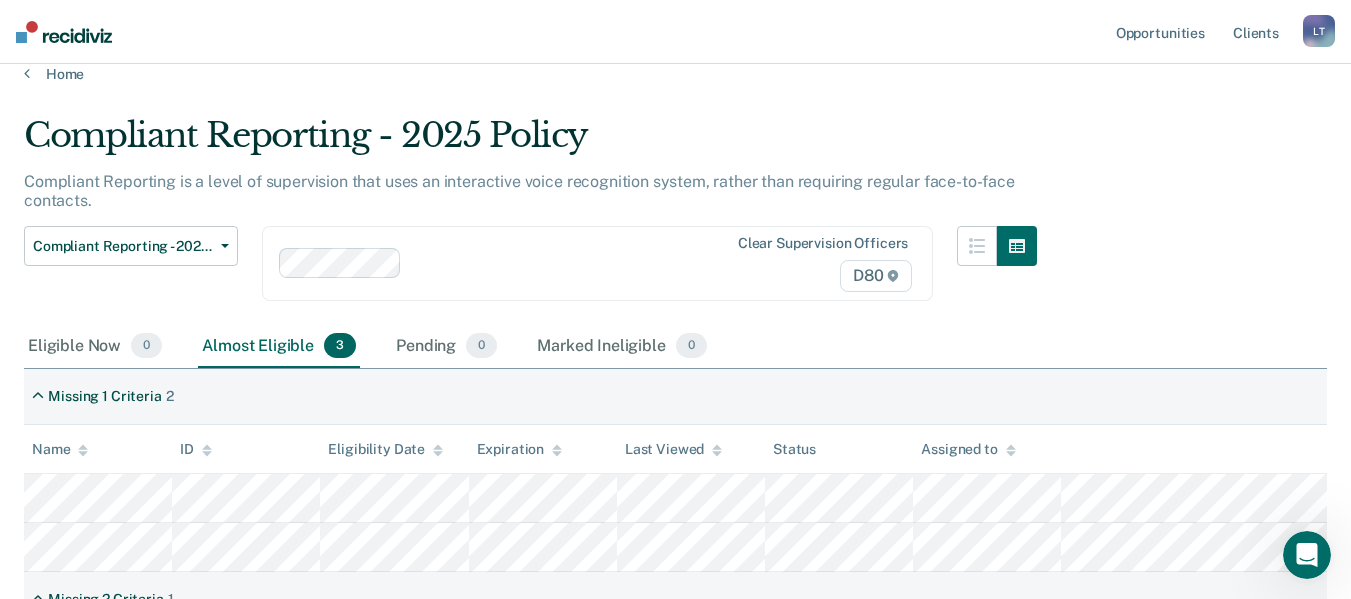 scroll, scrollTop: 0, scrollLeft: 0, axis: both 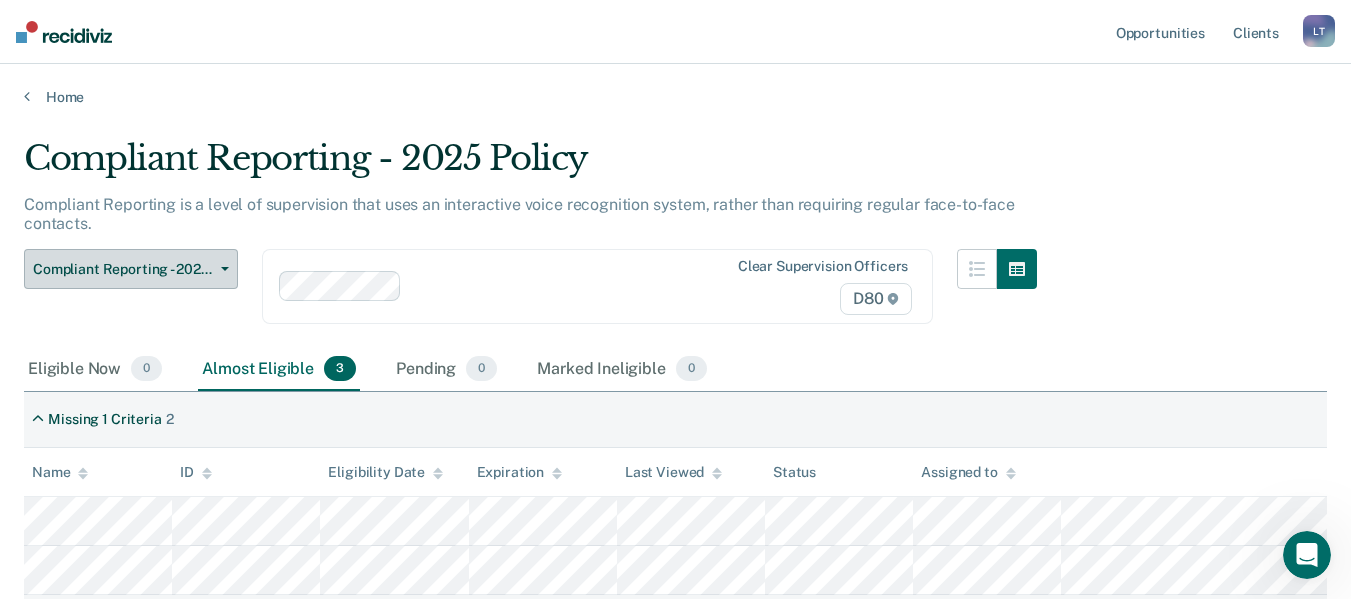 click on "Compliant Reporting - 2025 Policy" at bounding box center (131, 269) 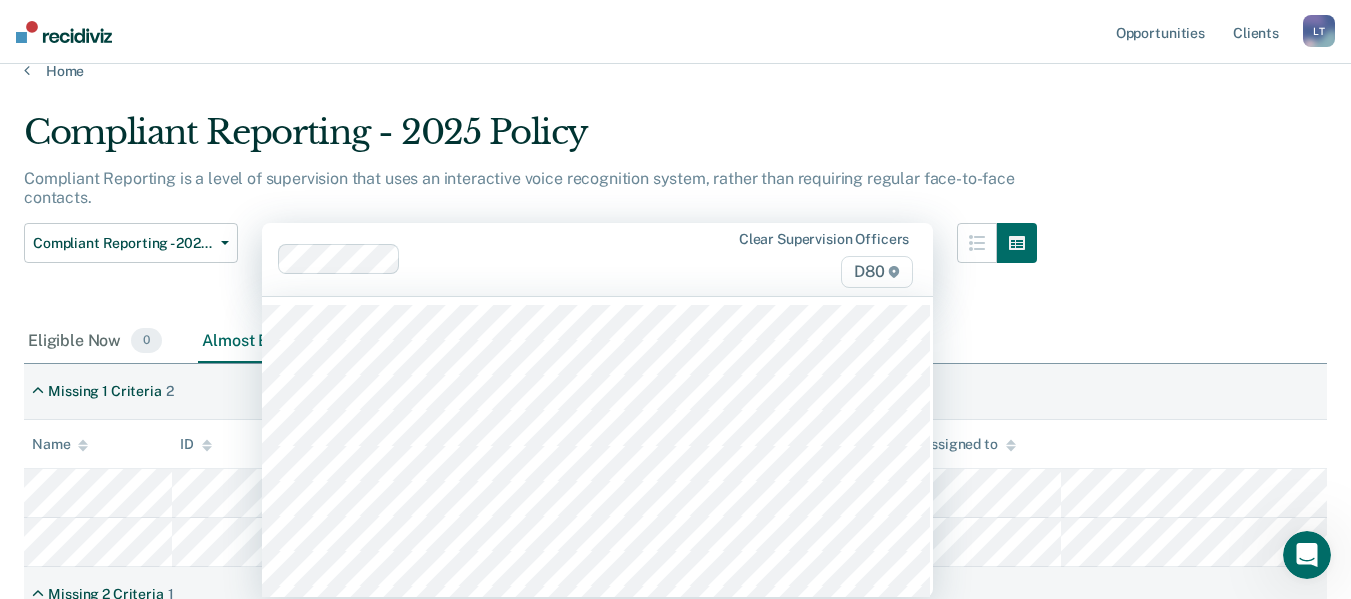 click on "Clear   supervision officers D80" at bounding box center (597, 259) 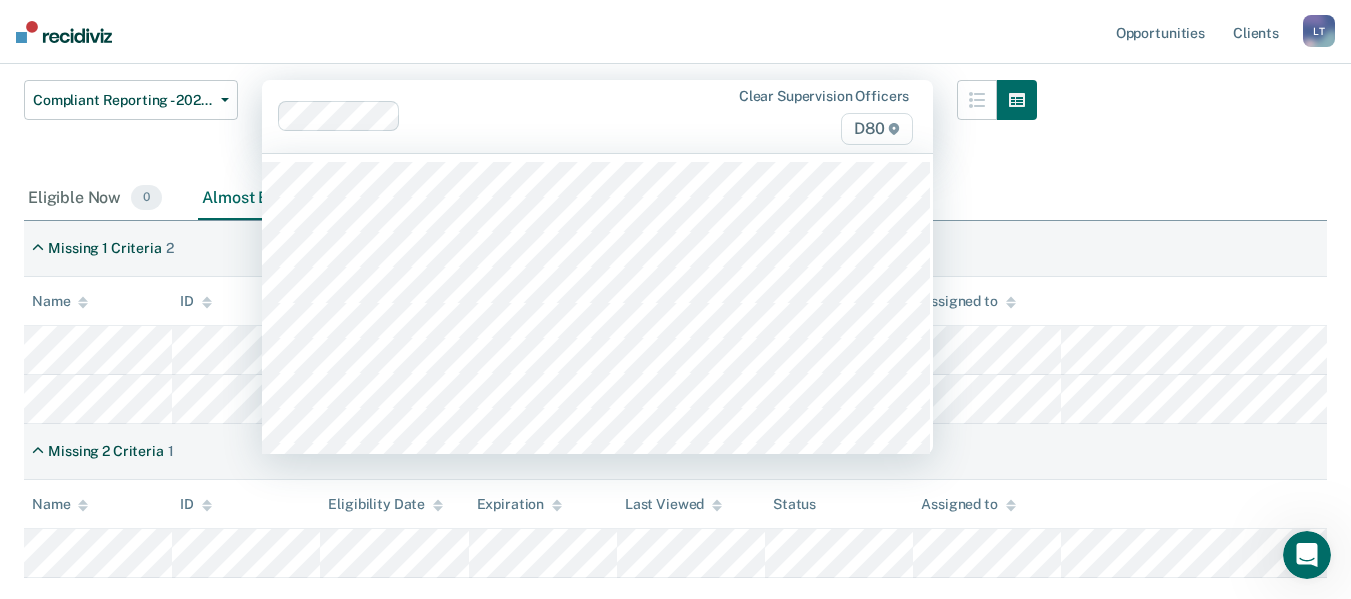 scroll, scrollTop: 170, scrollLeft: 0, axis: vertical 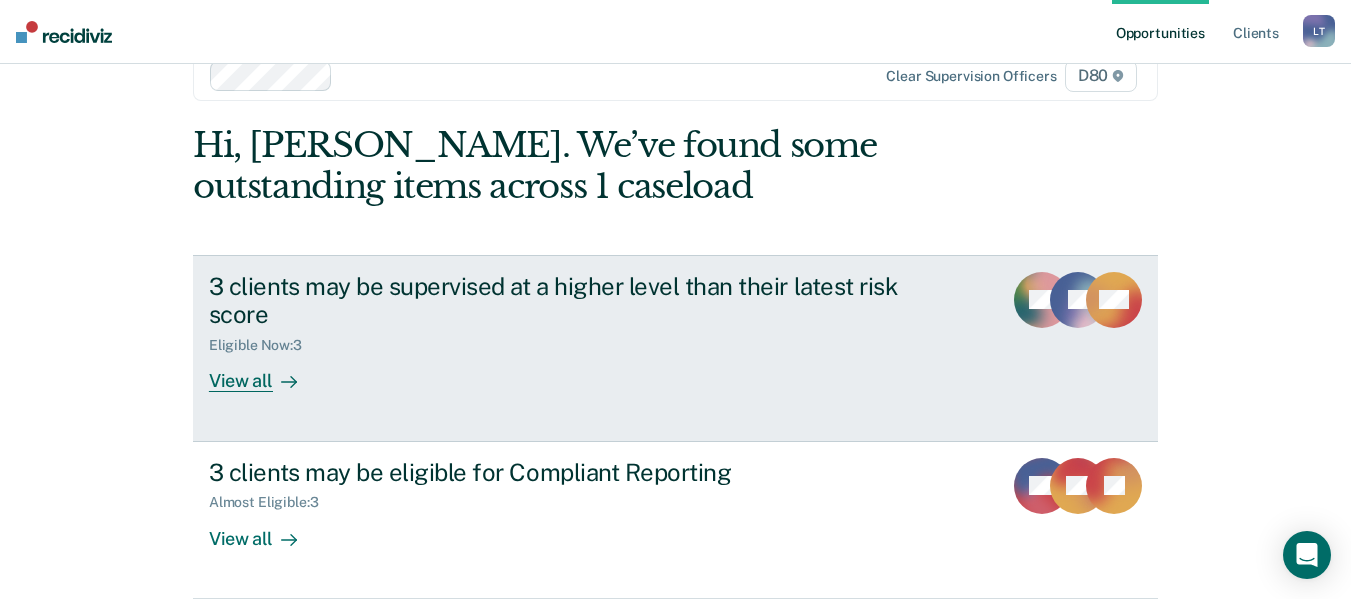 click on "3 clients may be supervised at a higher level than their latest risk score" at bounding box center (560, 301) 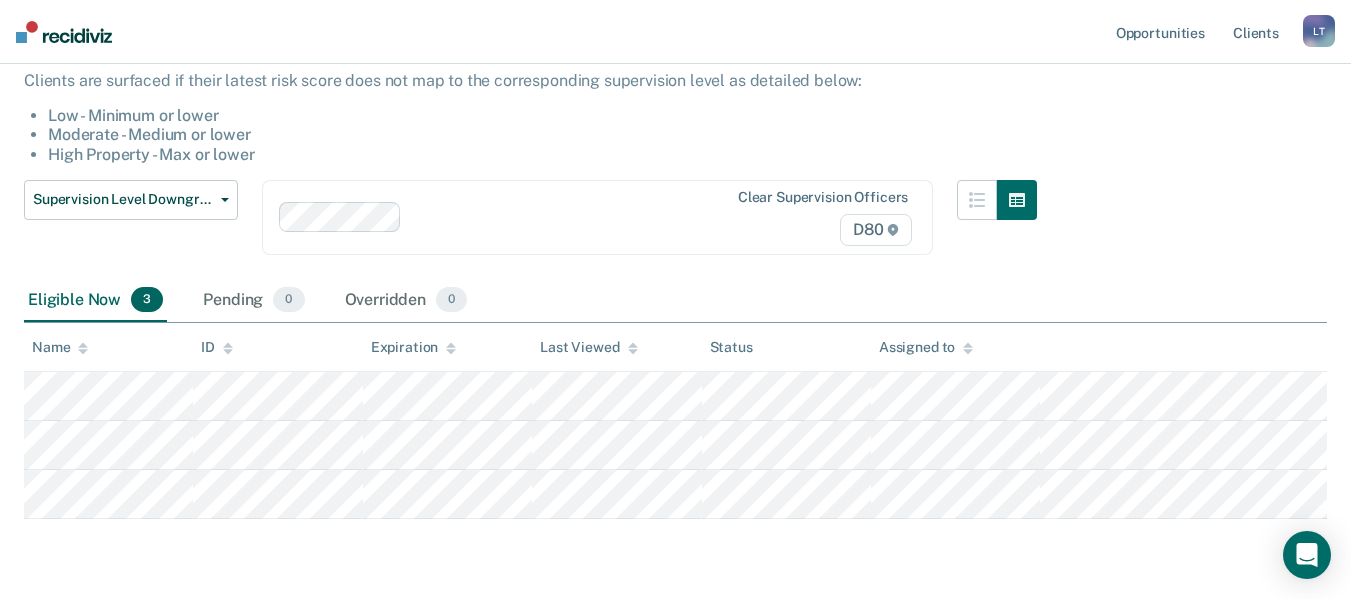 scroll, scrollTop: 176, scrollLeft: 0, axis: vertical 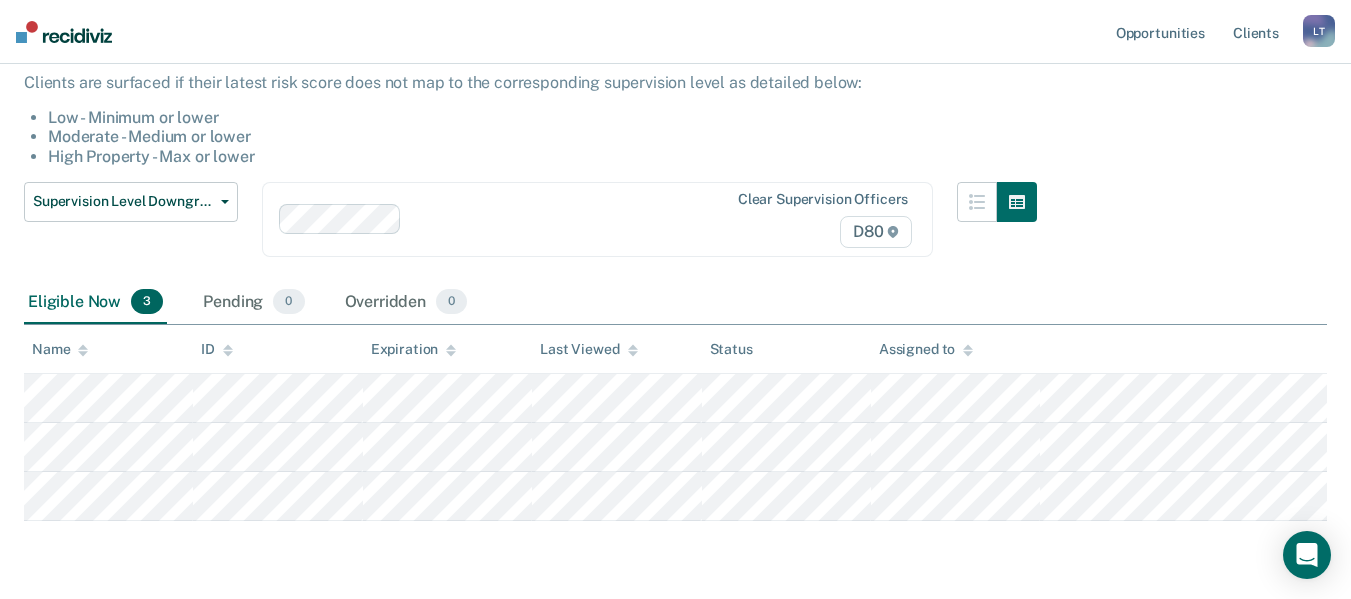click on "Supervision Level Downgrade Supervision Level Downgrade Suspension of Direct Supervision Compliant Reporting - 2025 Policy" at bounding box center [131, 231] 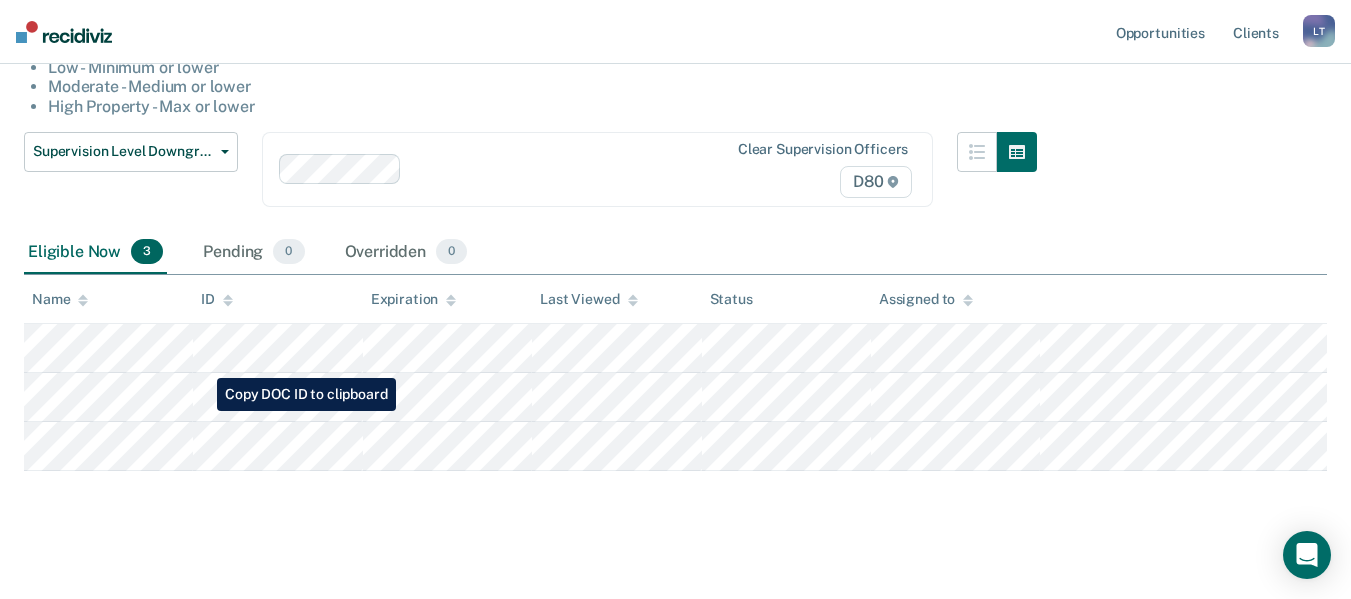 scroll, scrollTop: 242, scrollLeft: 0, axis: vertical 